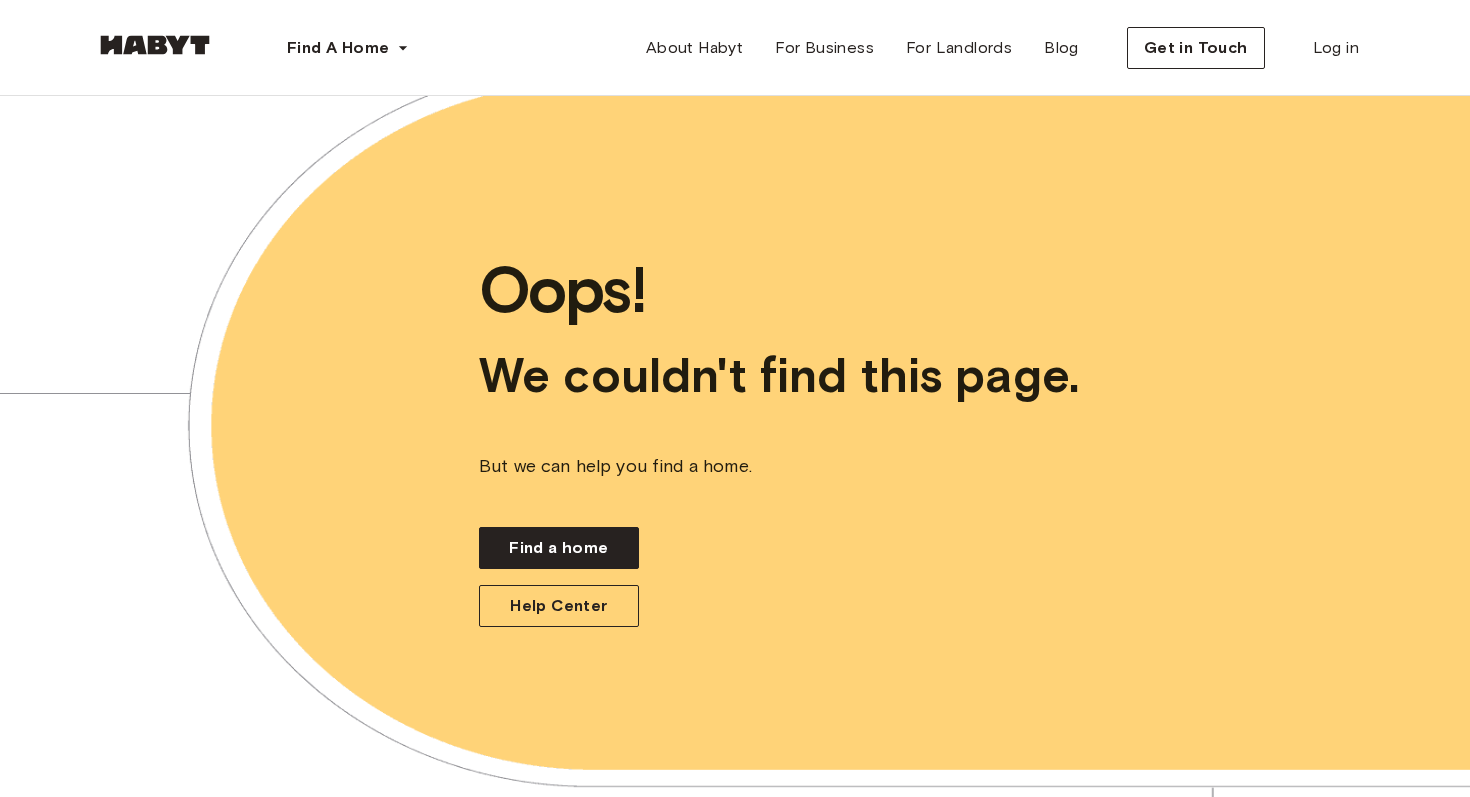 scroll, scrollTop: 0, scrollLeft: 0, axis: both 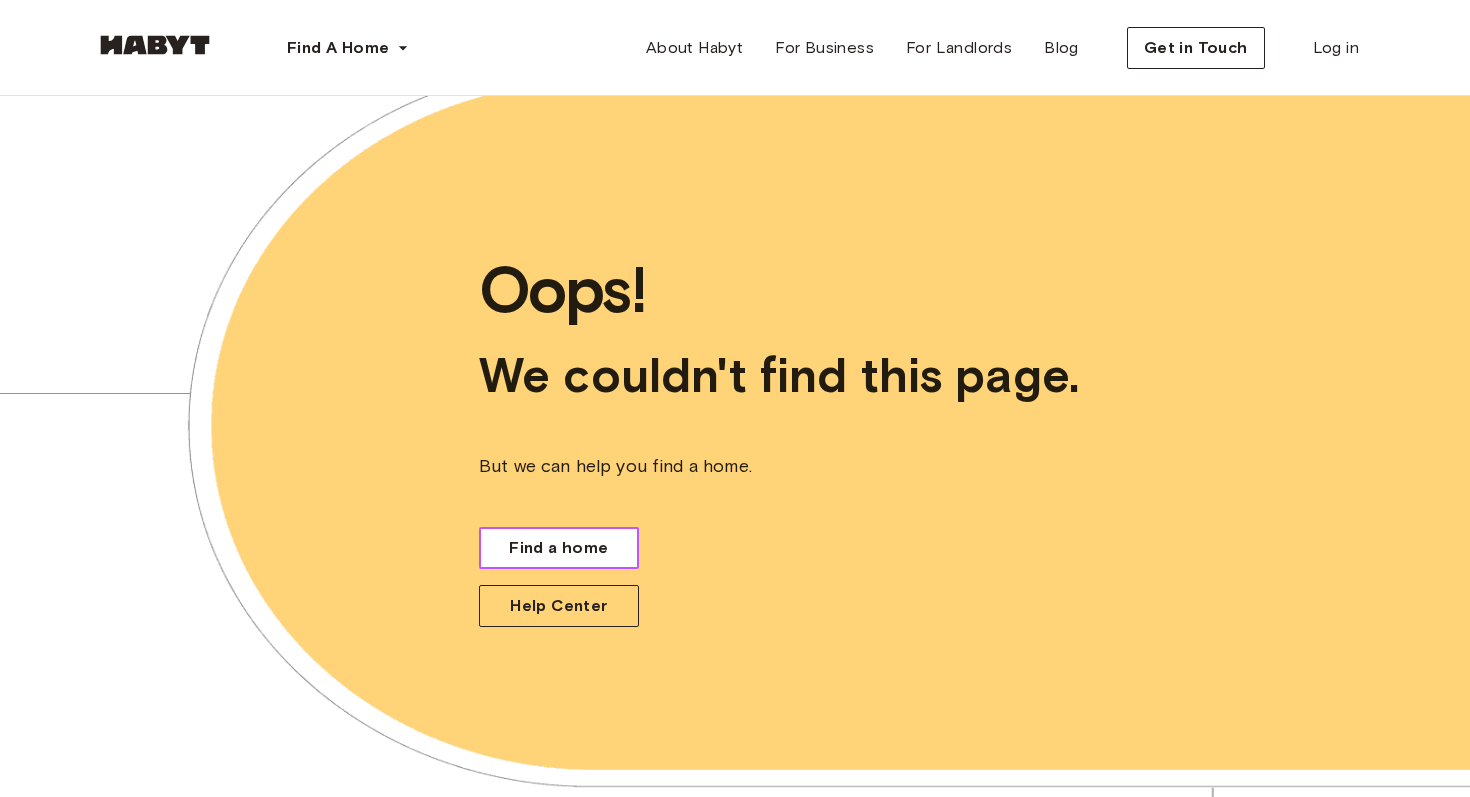 click on "Find a home" at bounding box center (558, 548) 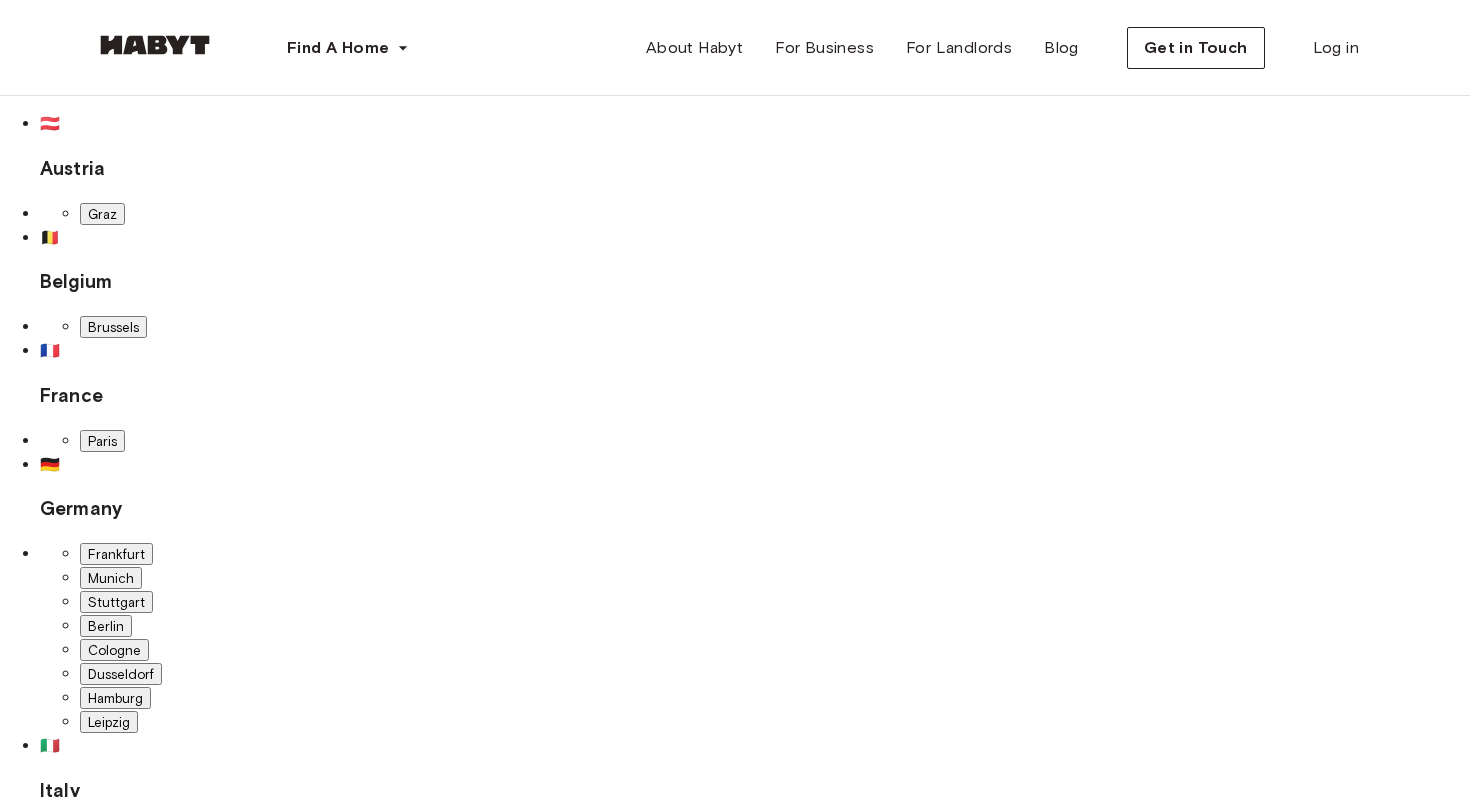 click on "Berlin" at bounding box center [106, 626] 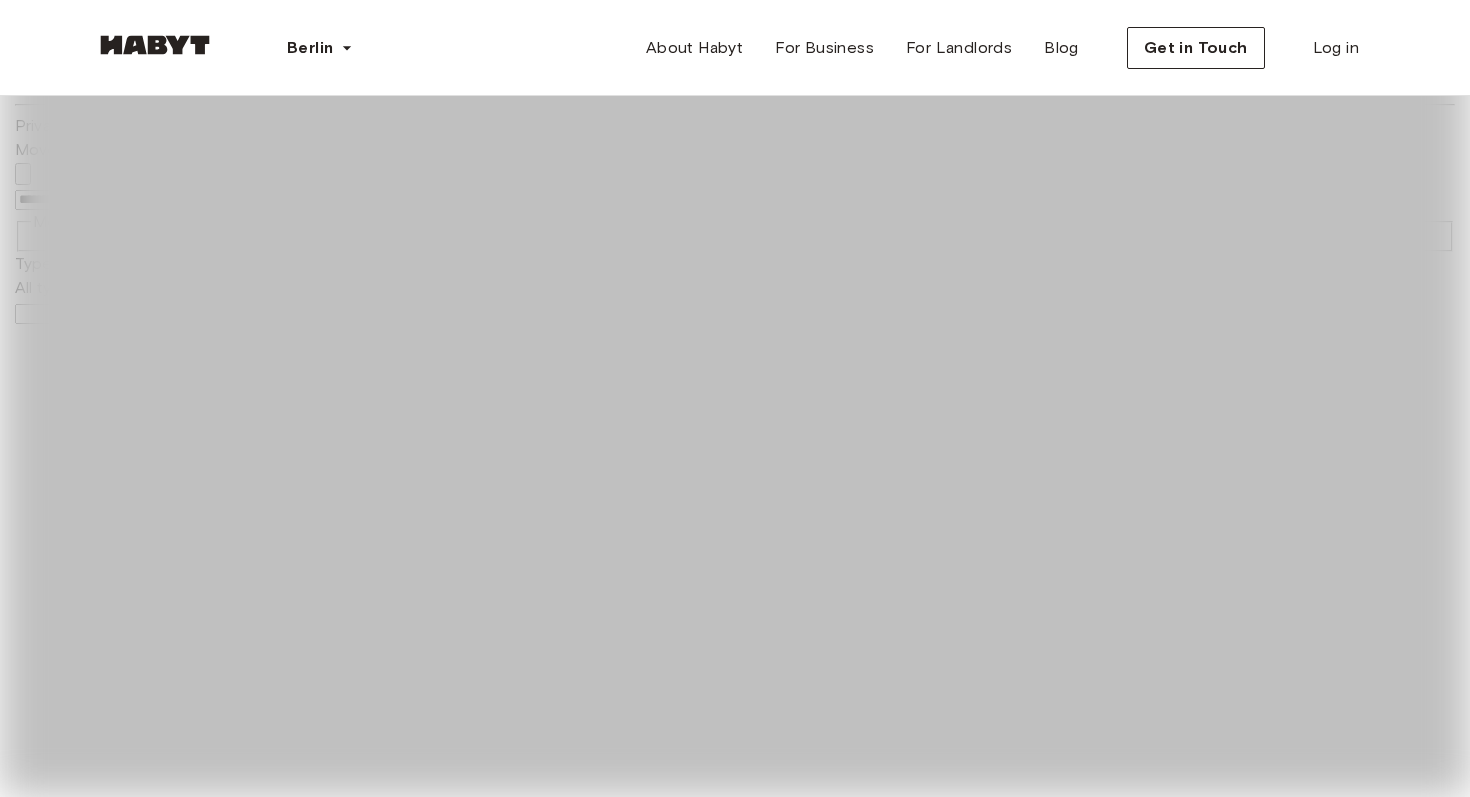 scroll, scrollTop: 433, scrollLeft: 0, axis: vertical 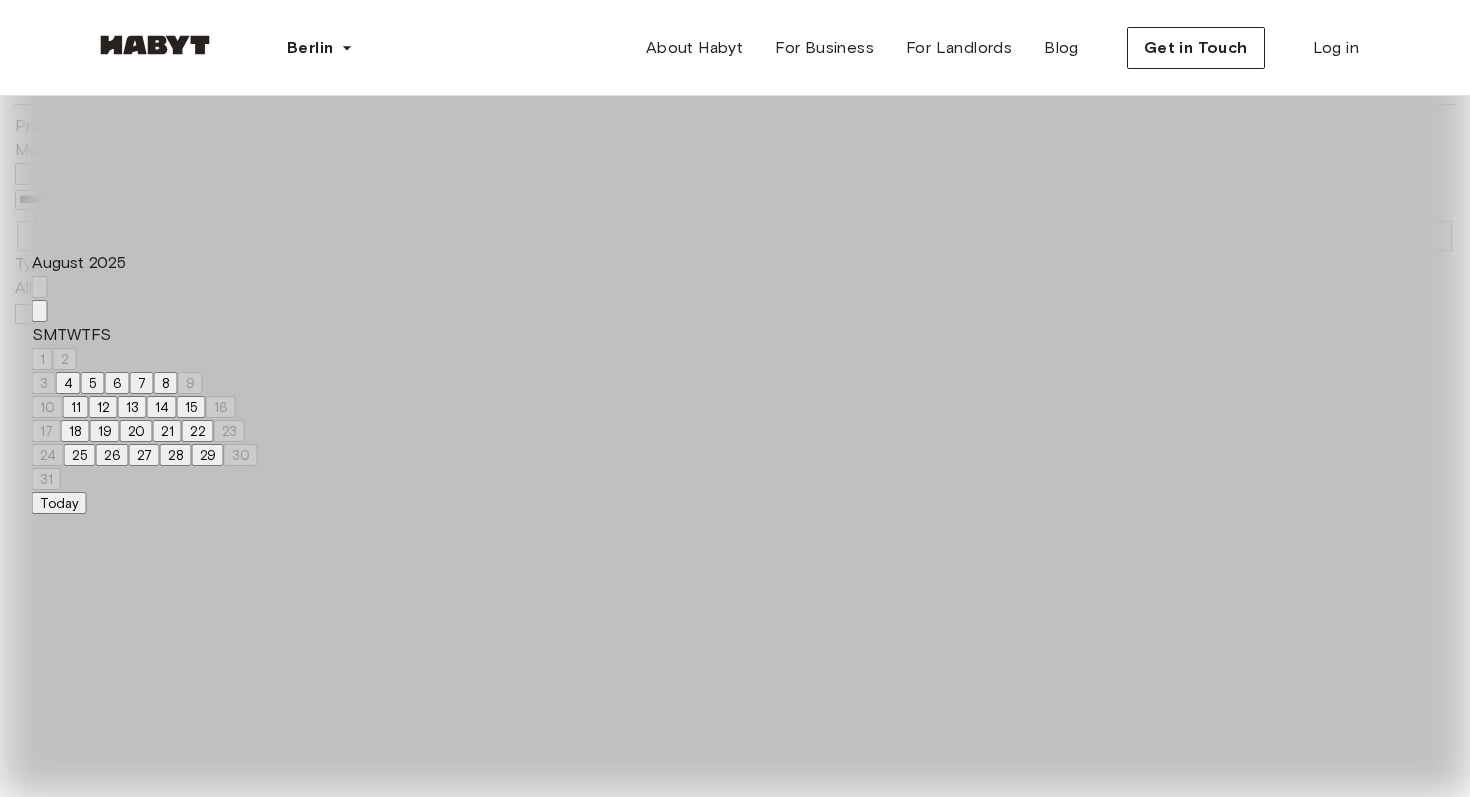 type 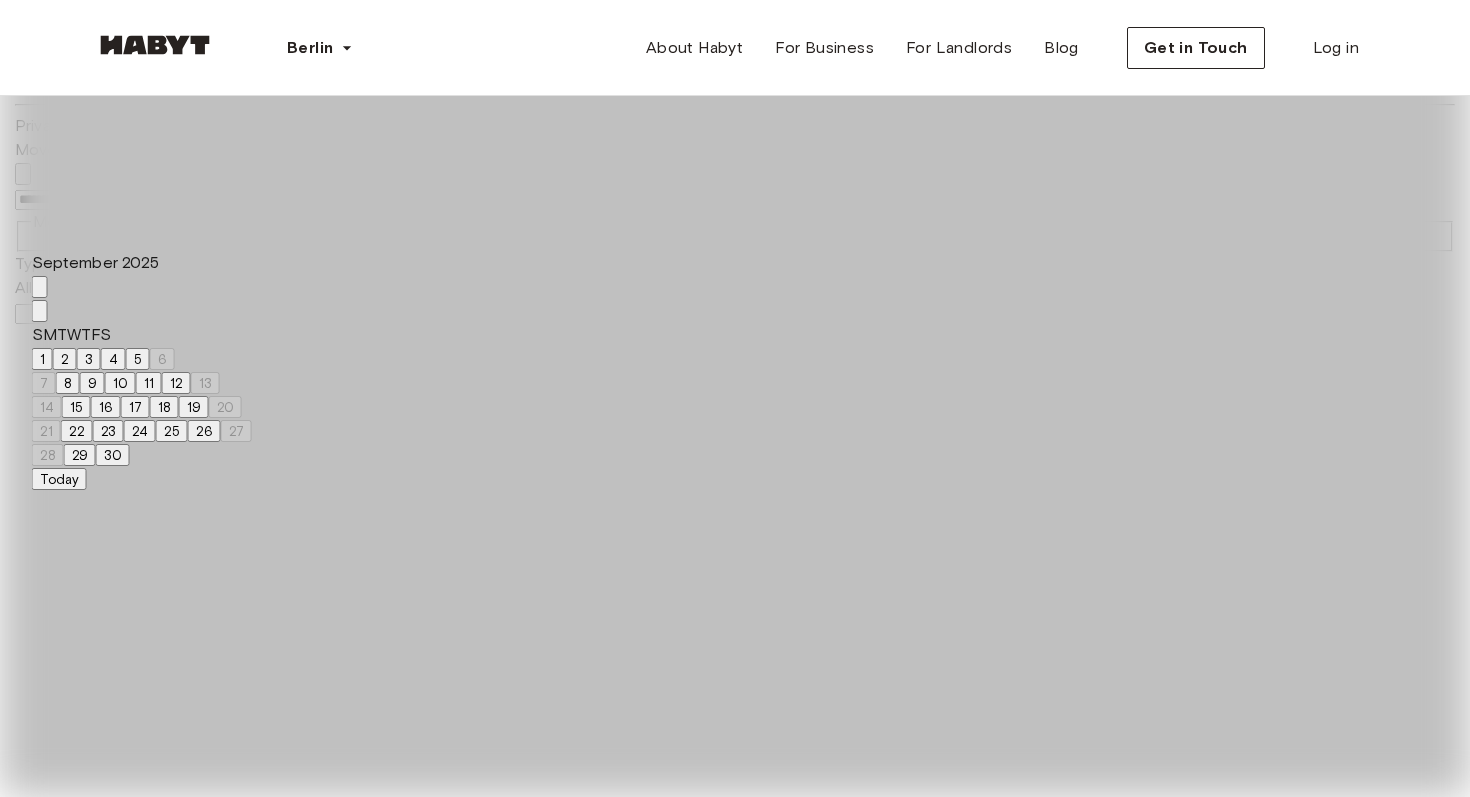 click on "1" at bounding box center (42, 359) 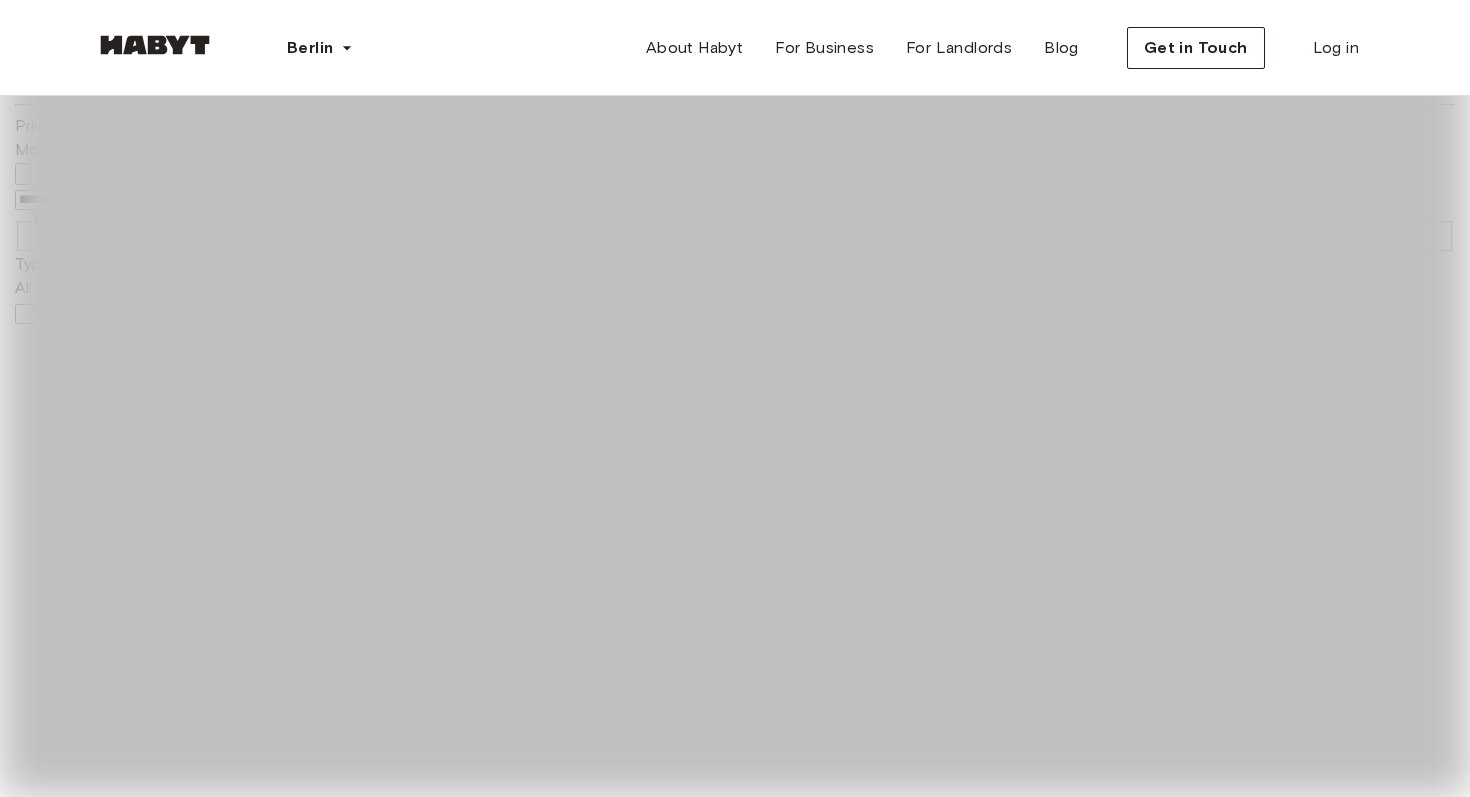 scroll, scrollTop: 2275, scrollLeft: 0, axis: vertical 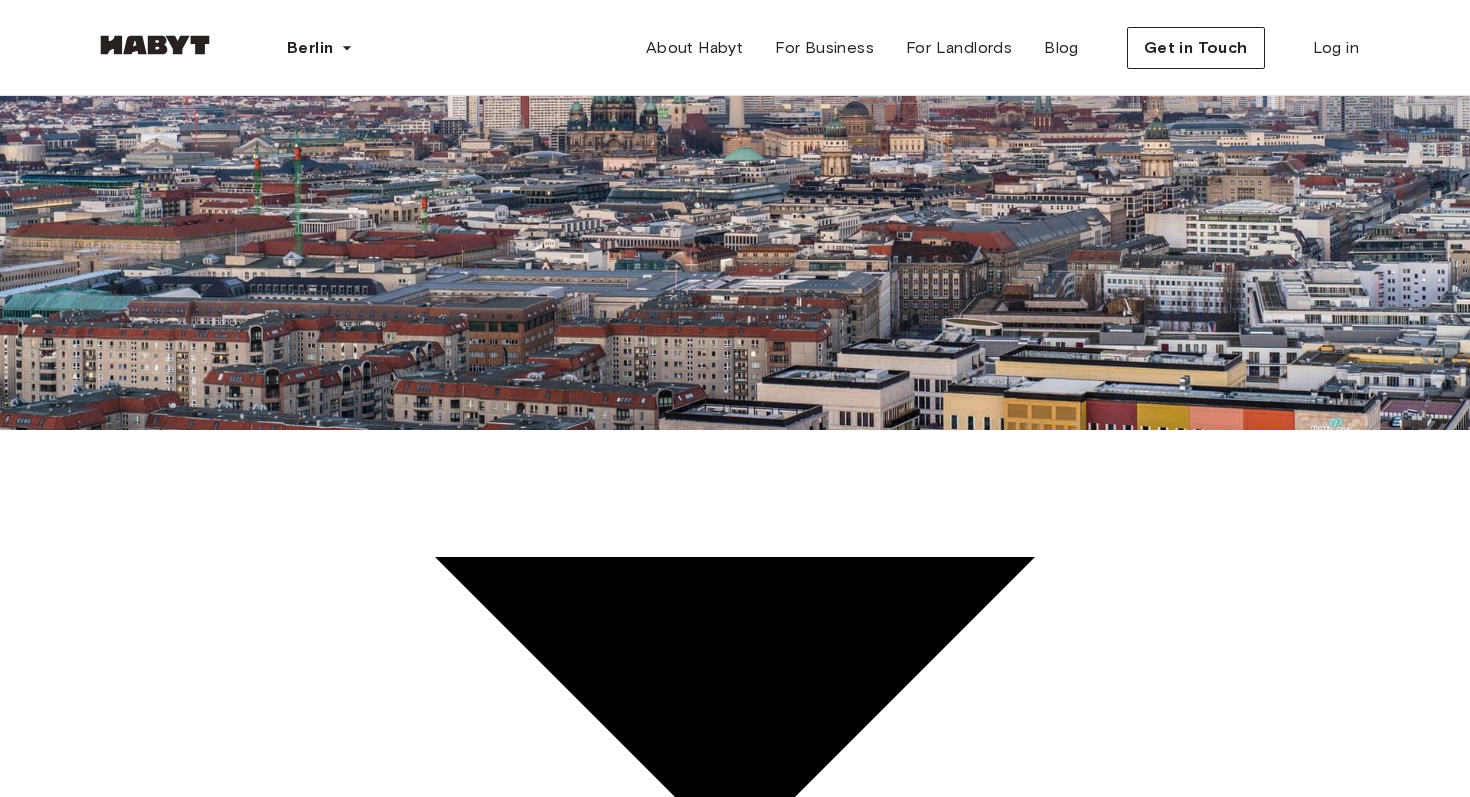 click on "See More" at bounding box center (71, 151060) 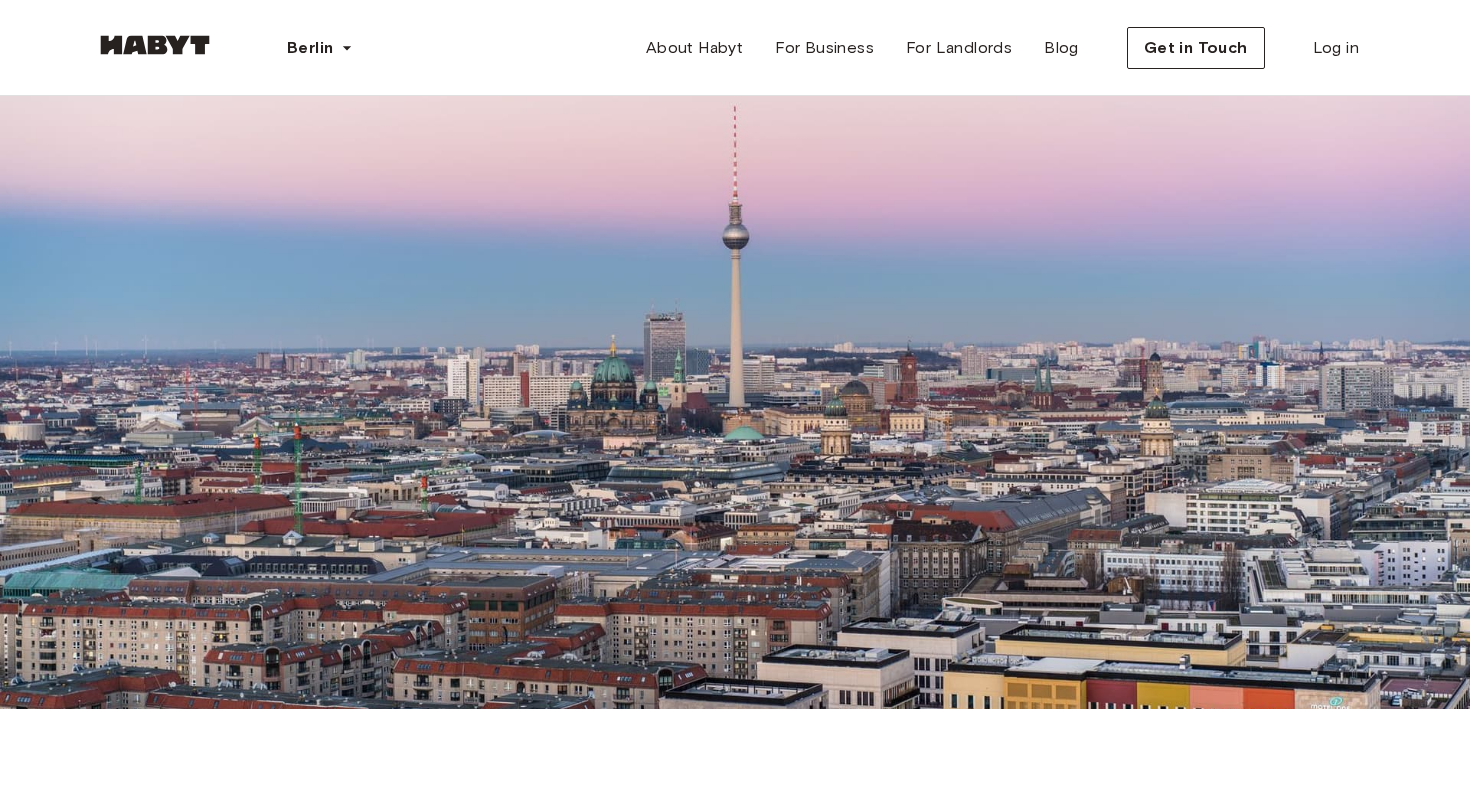 scroll, scrollTop: 0, scrollLeft: 0, axis: both 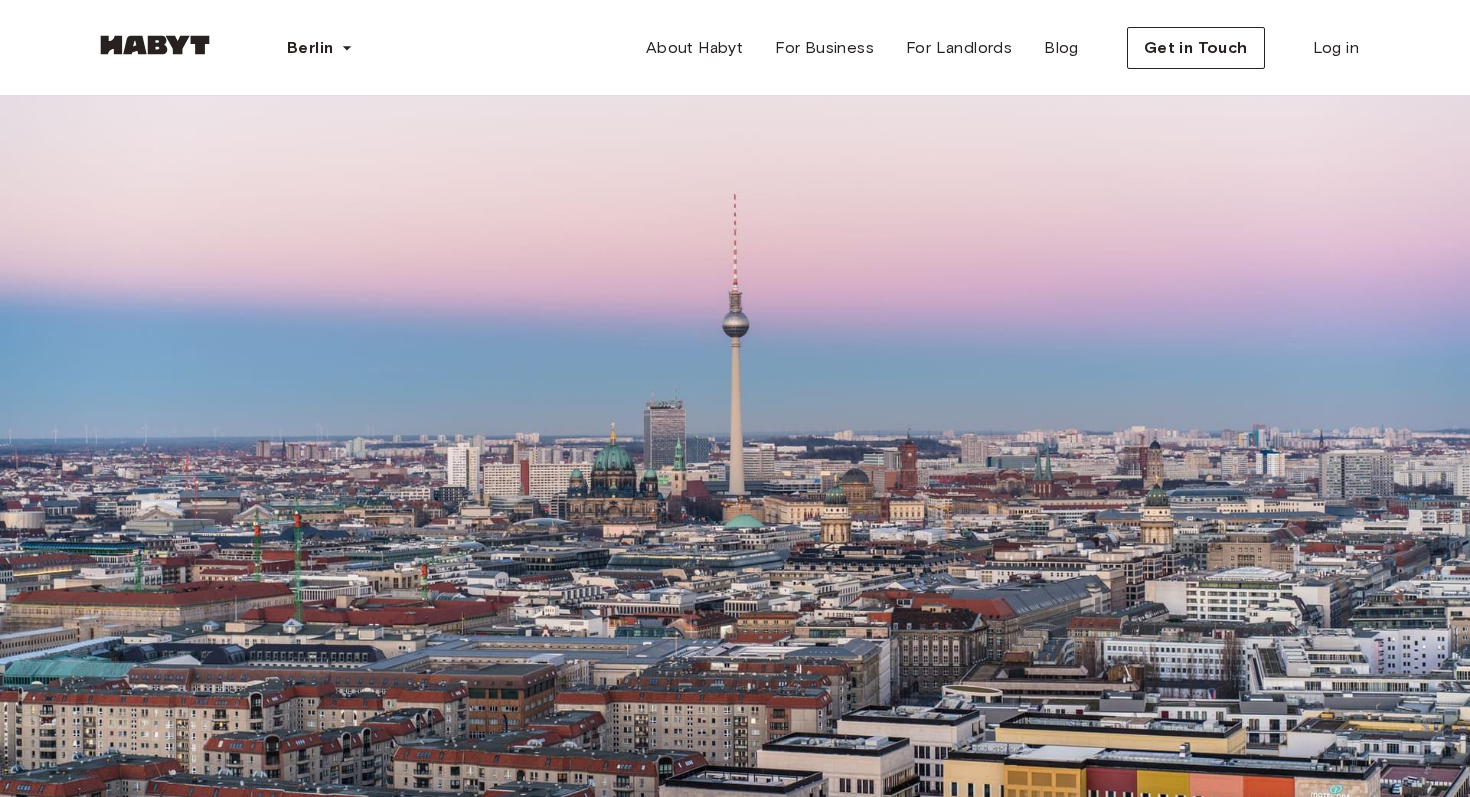 click on "Price" at bounding box center (86, 1874) 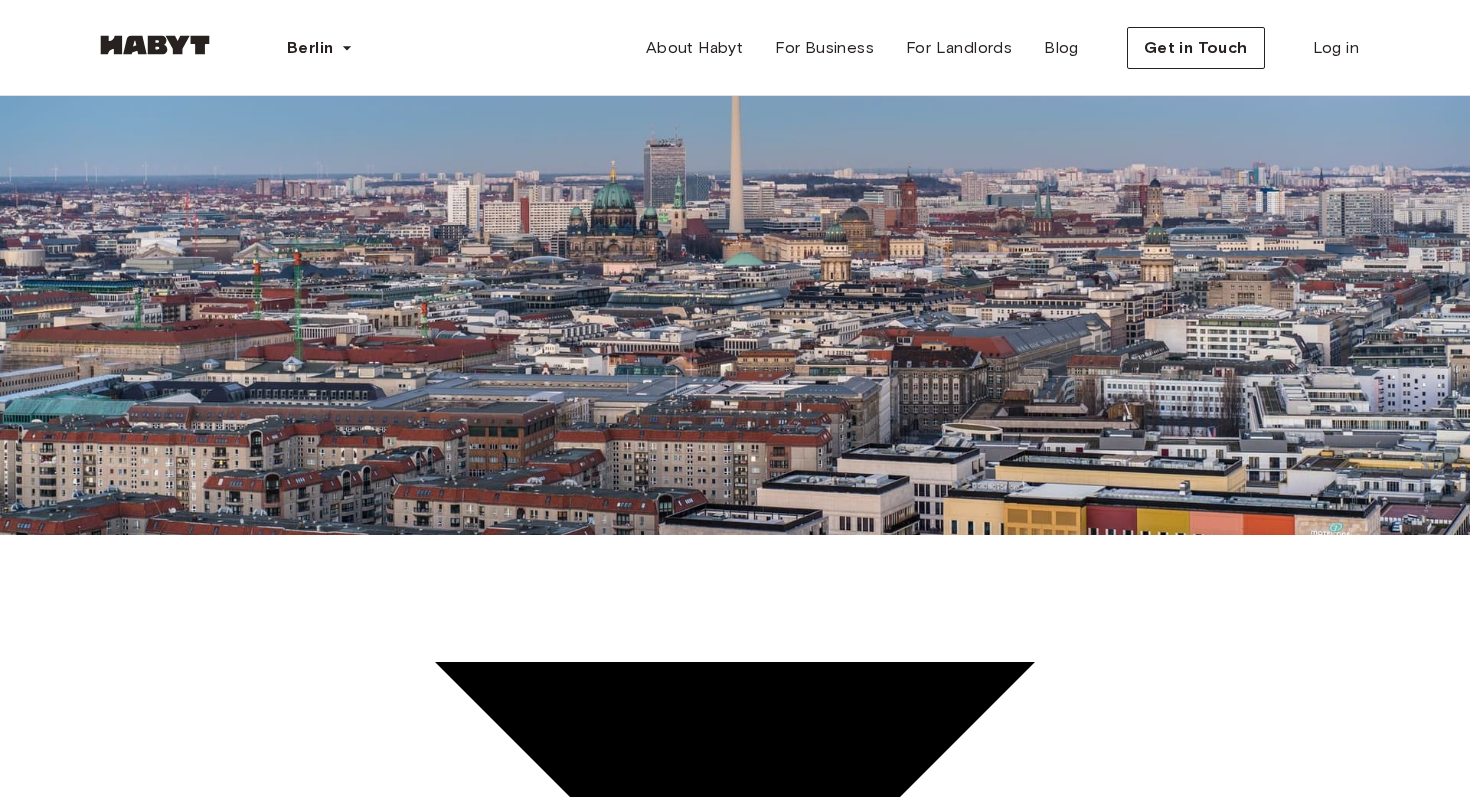 scroll, scrollTop: 265, scrollLeft: 0, axis: vertical 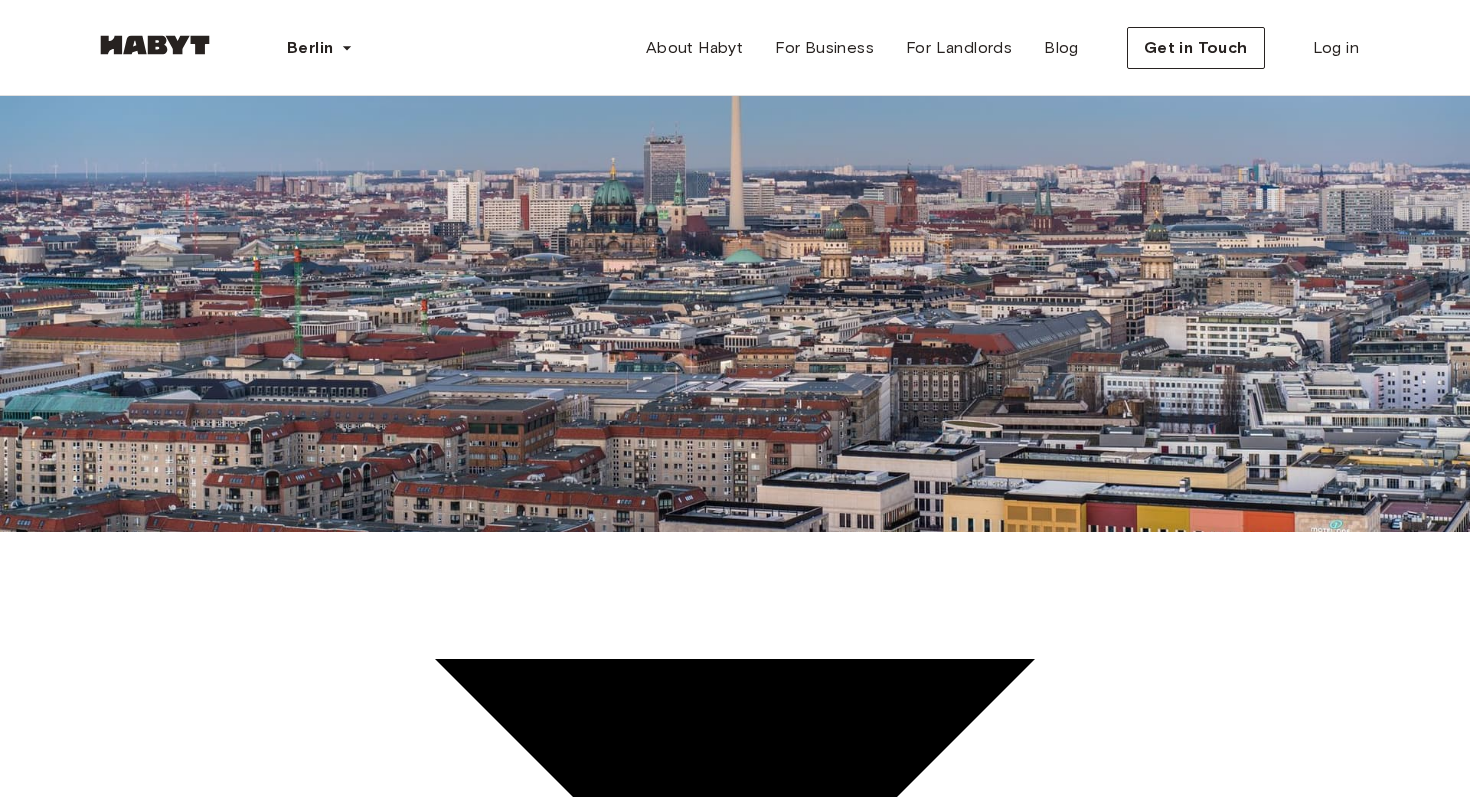 type on "***" 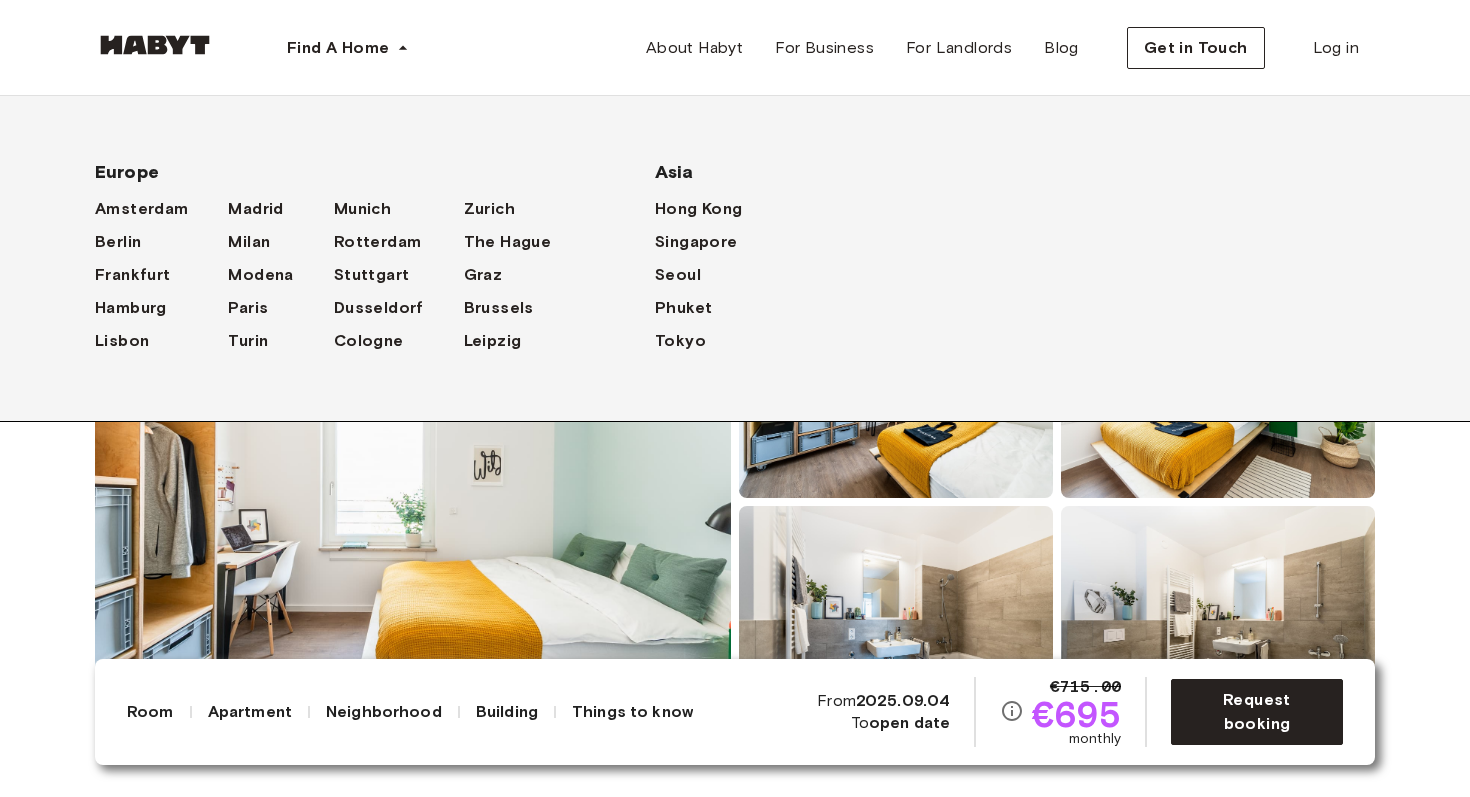 scroll, scrollTop: 0, scrollLeft: 0, axis: both 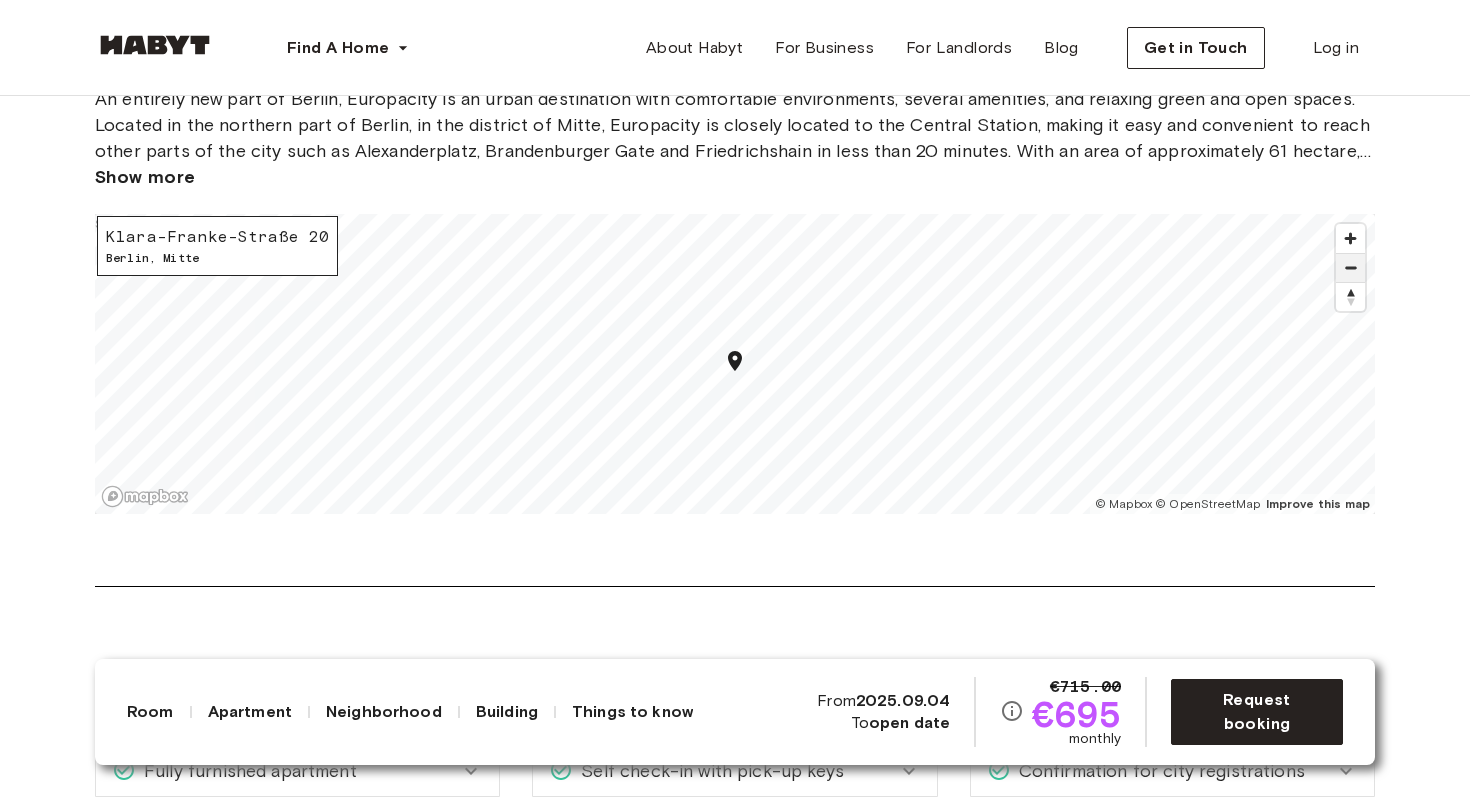 click at bounding box center (1350, 268) 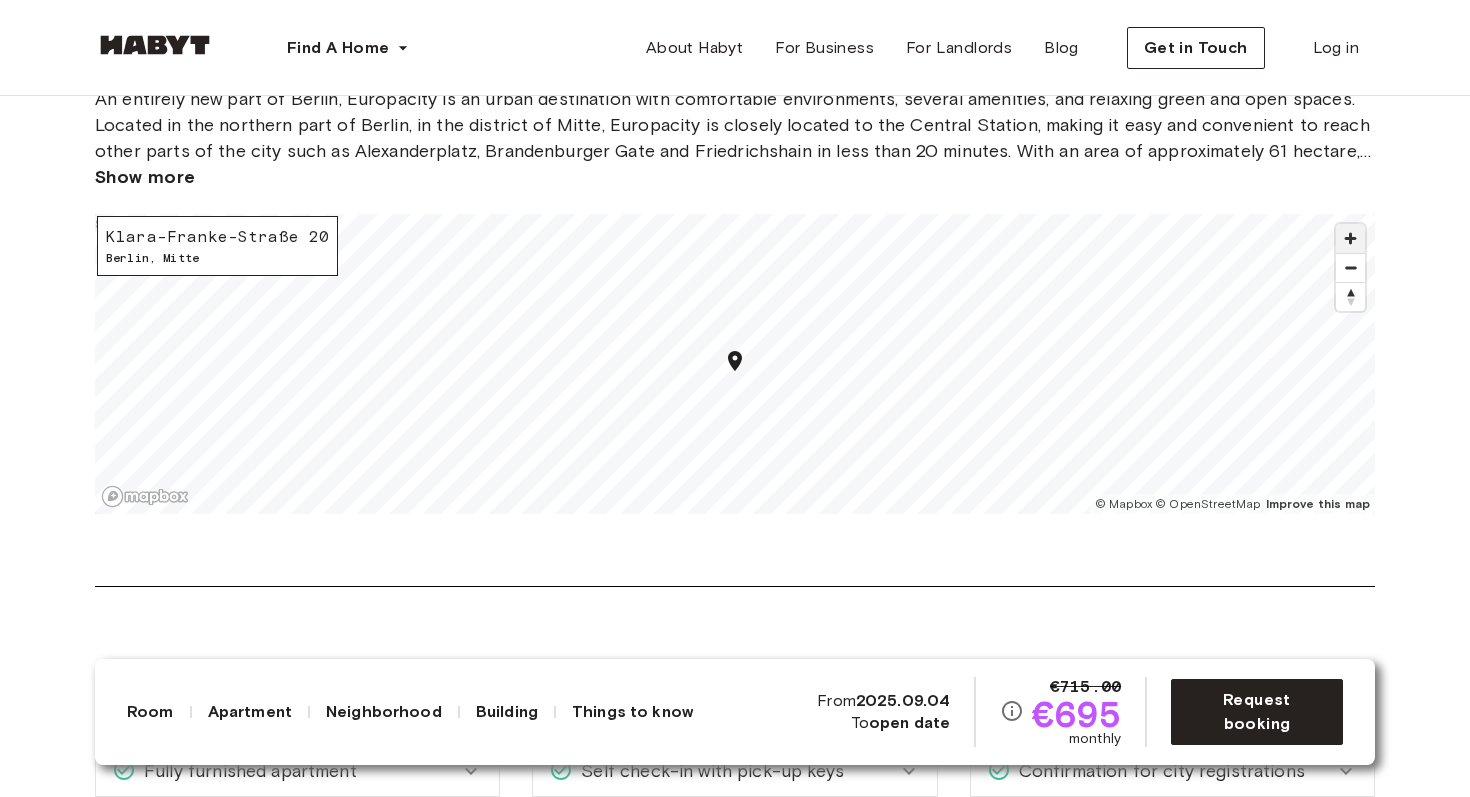 click at bounding box center [1350, 238] 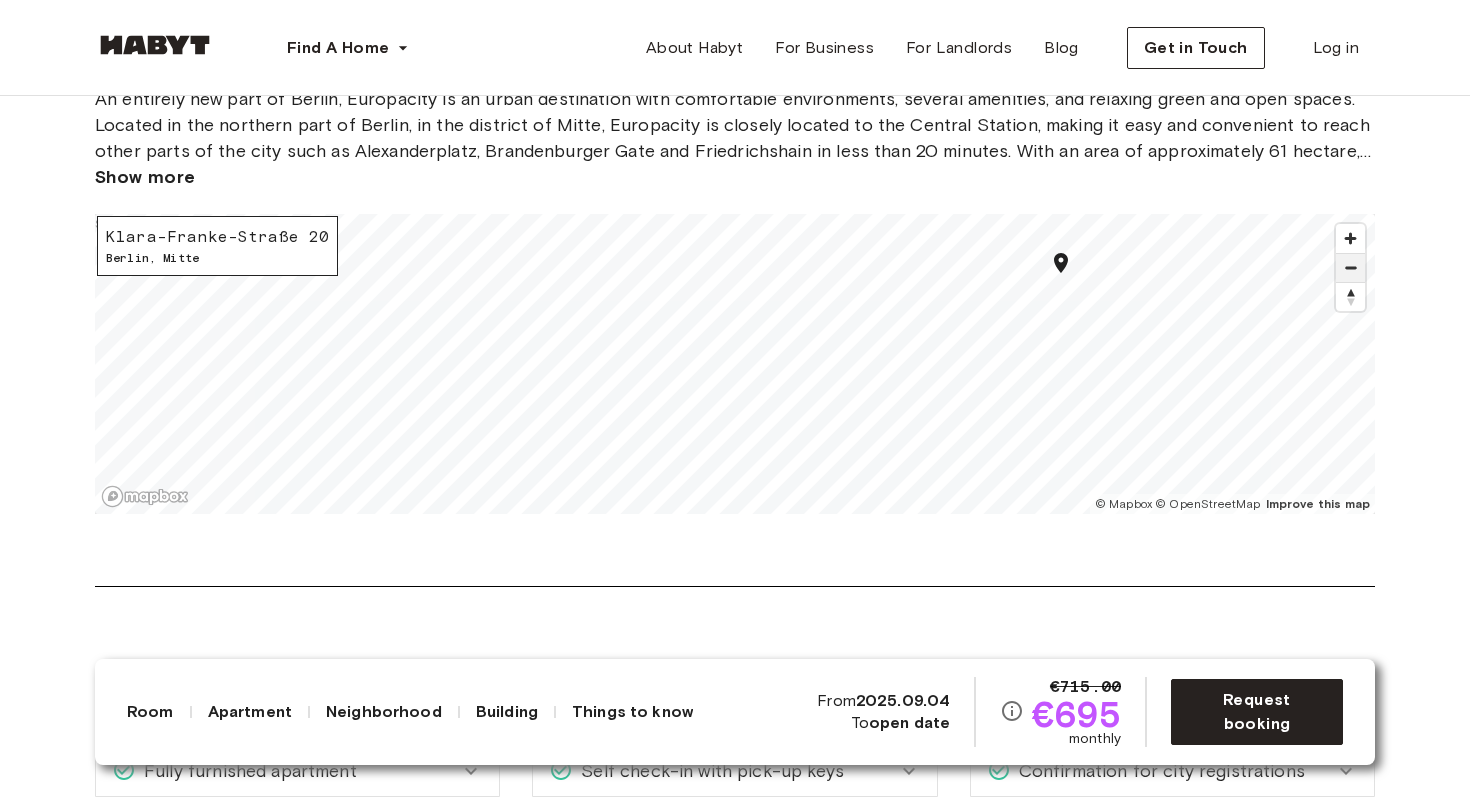 click at bounding box center [1350, 268] 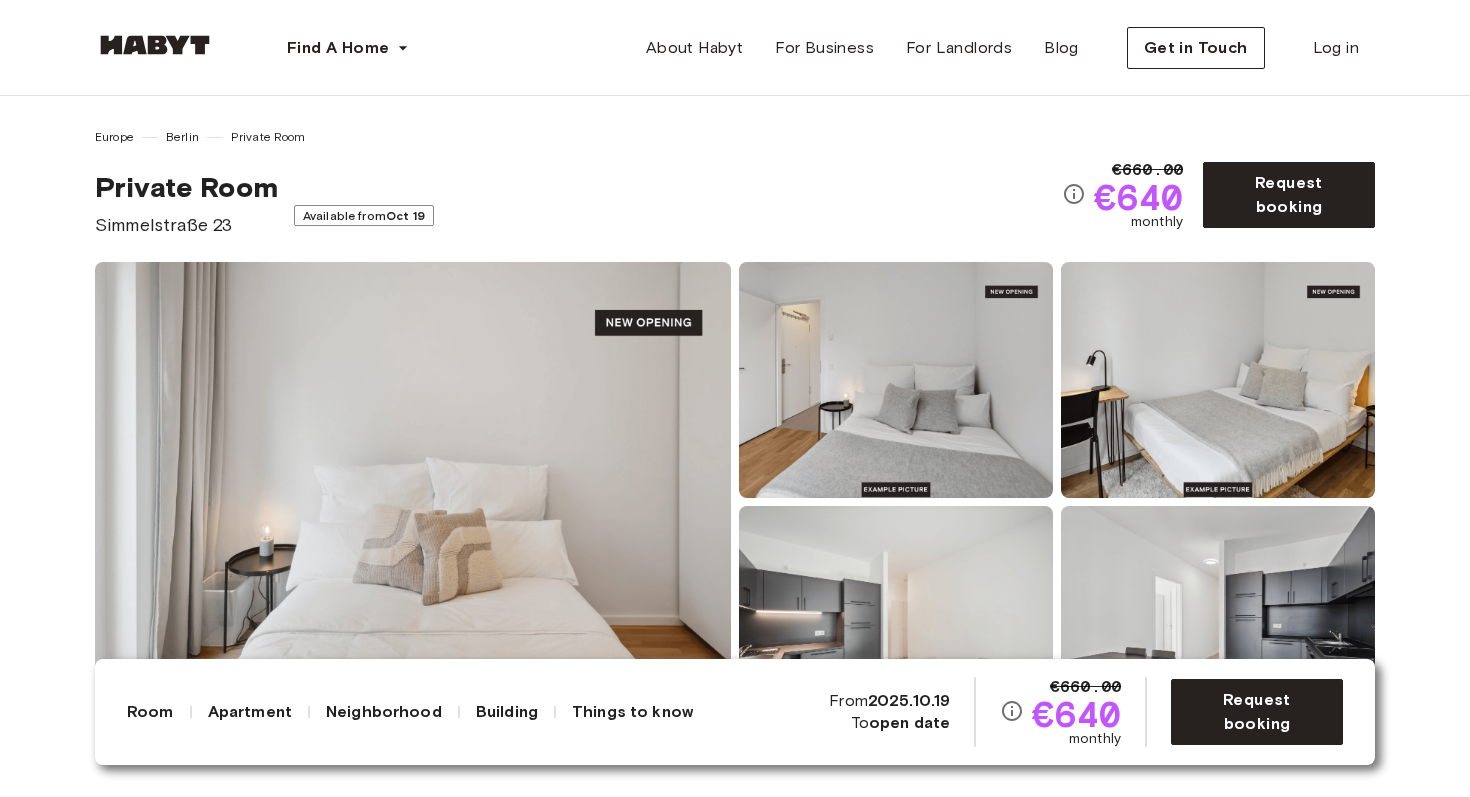 scroll, scrollTop: 0, scrollLeft: 0, axis: both 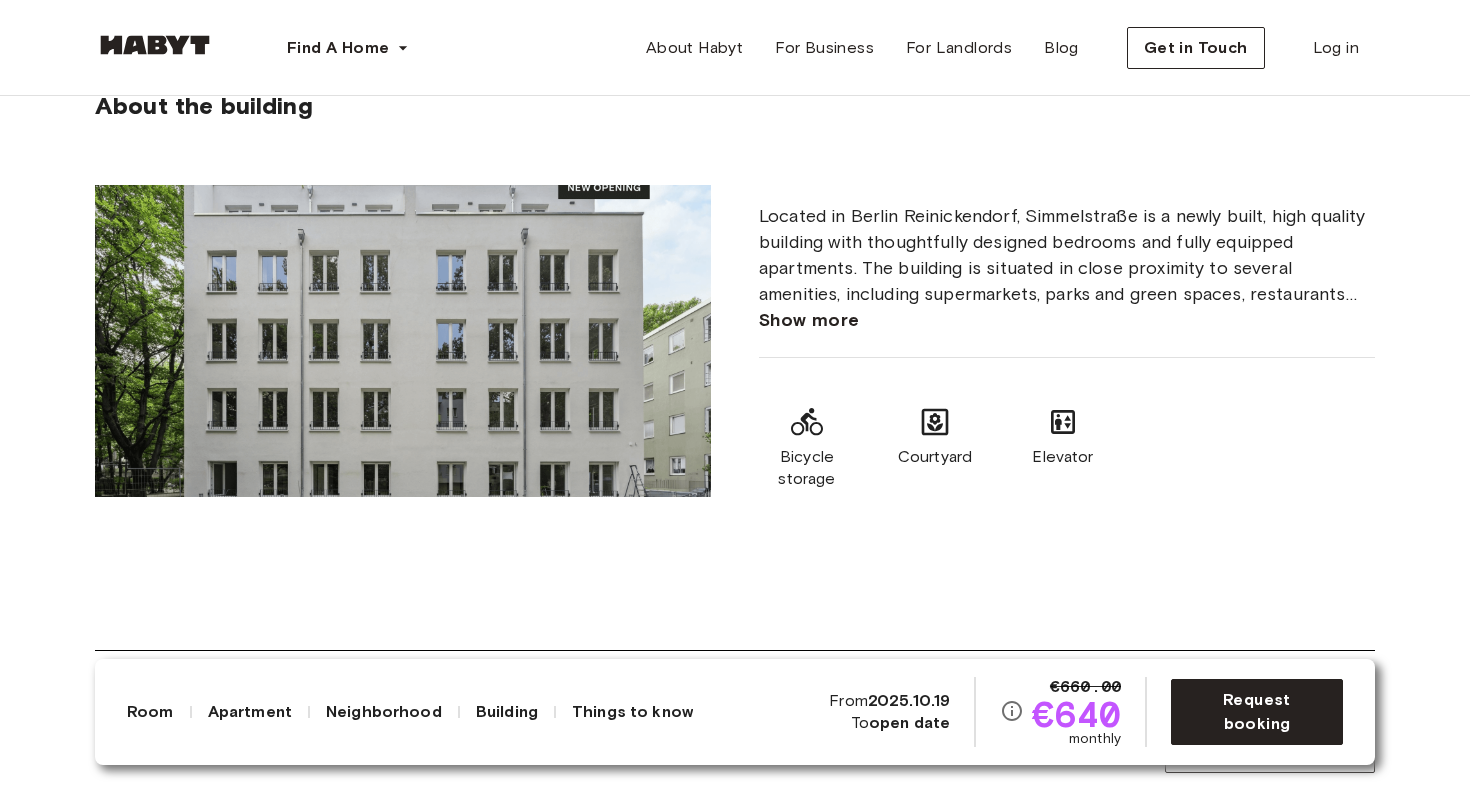 click on "Show more" at bounding box center (809, 320) 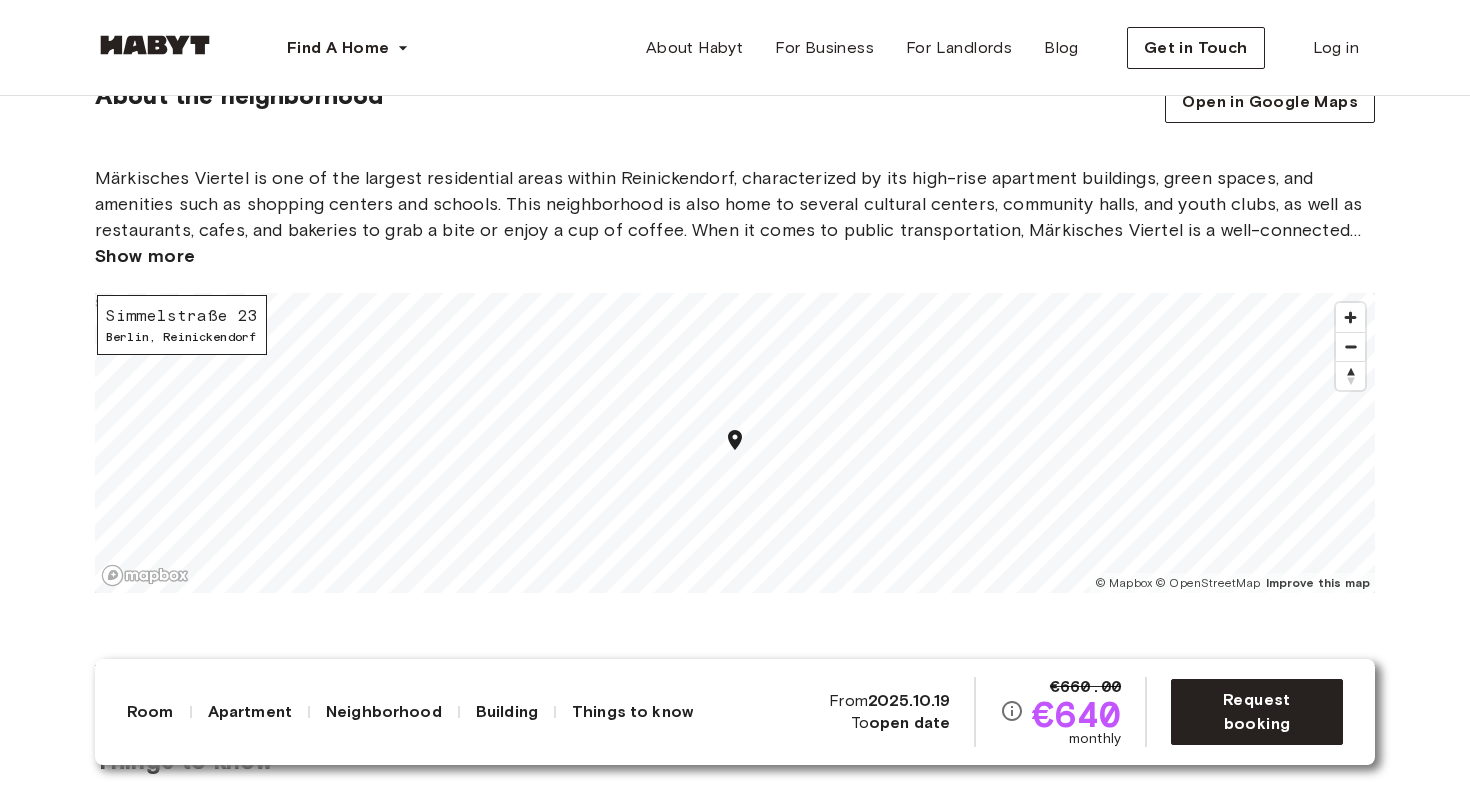 scroll, scrollTop: 2934, scrollLeft: 0, axis: vertical 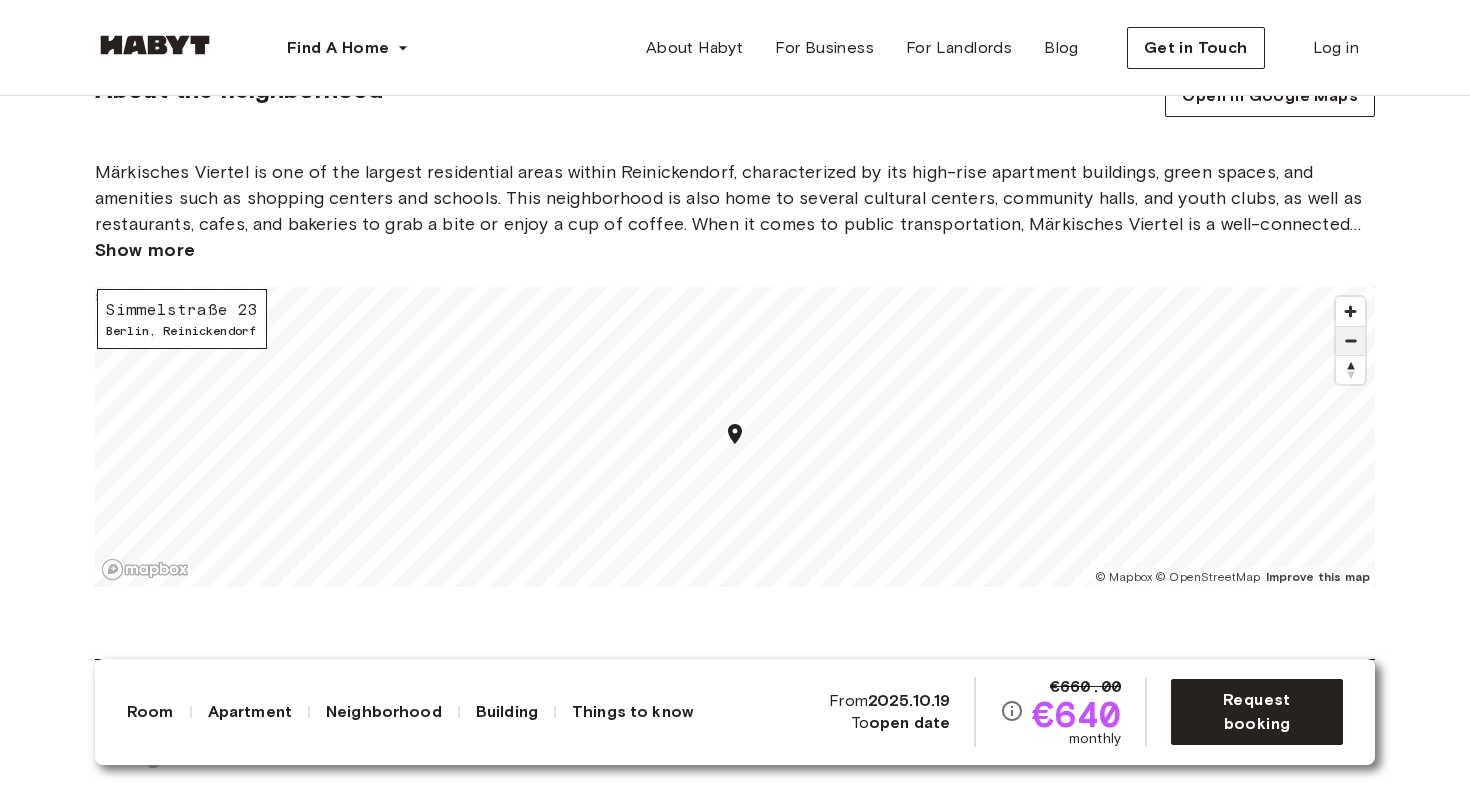 click at bounding box center (1350, 341) 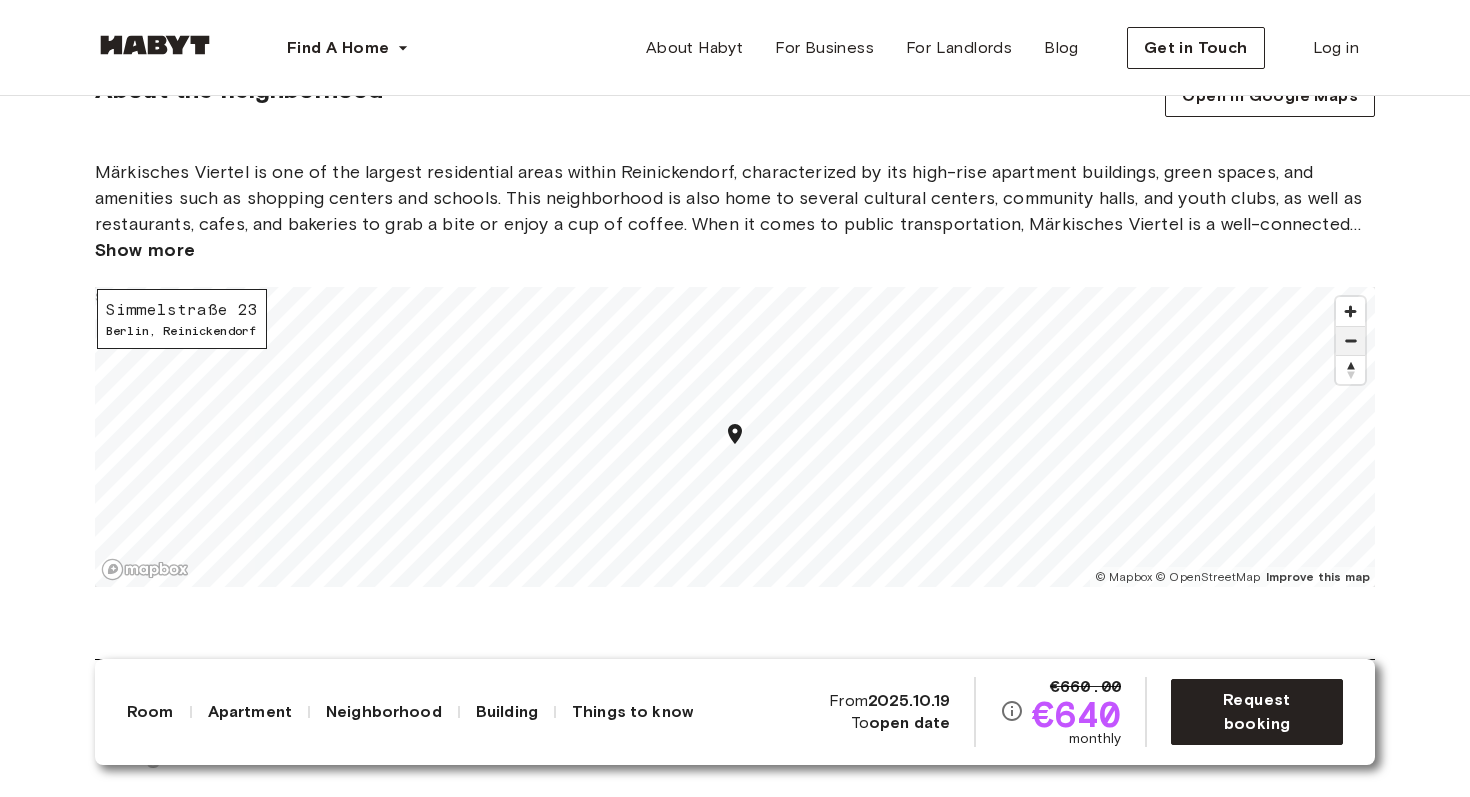 click at bounding box center [1350, 341] 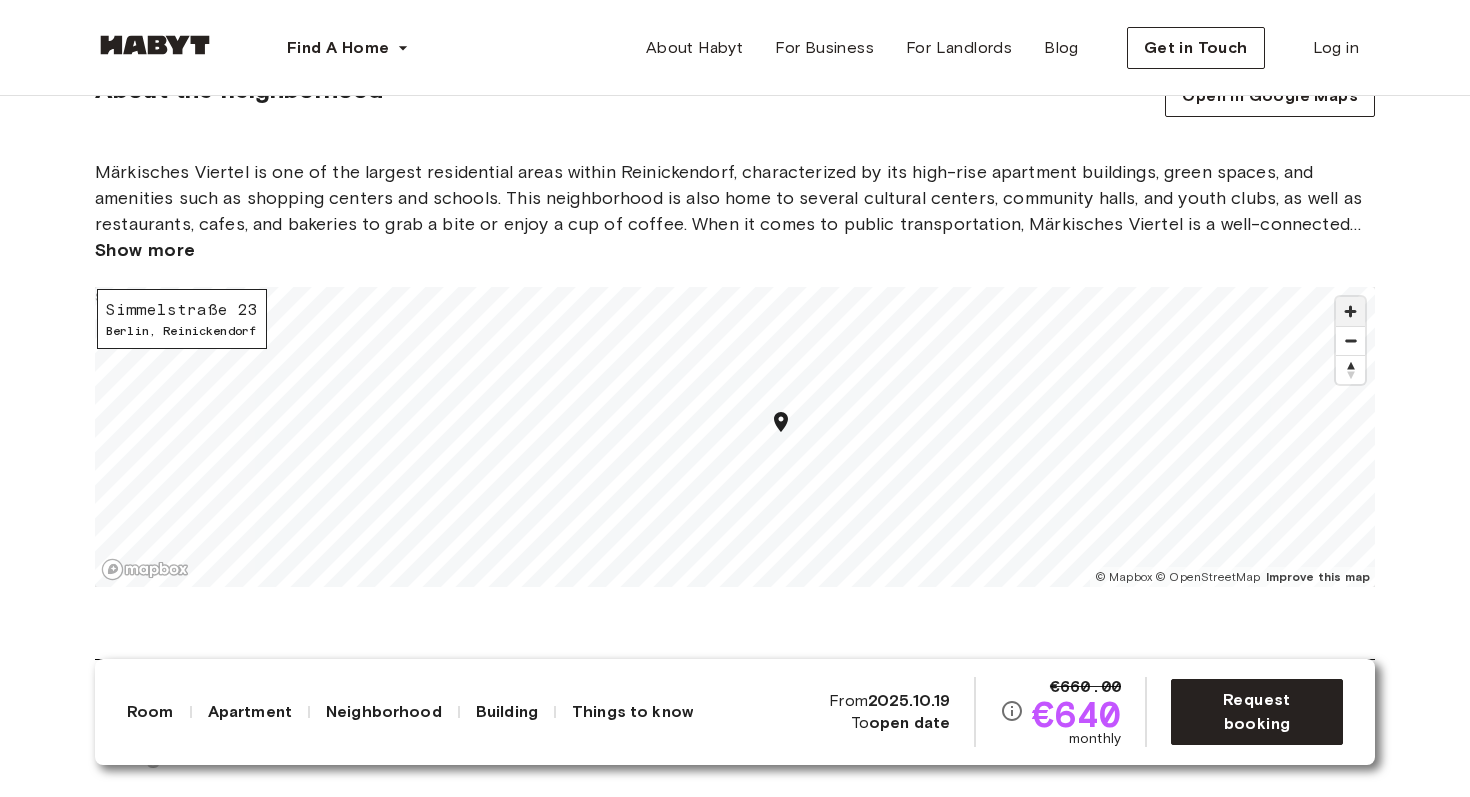 click at bounding box center [1350, 311] 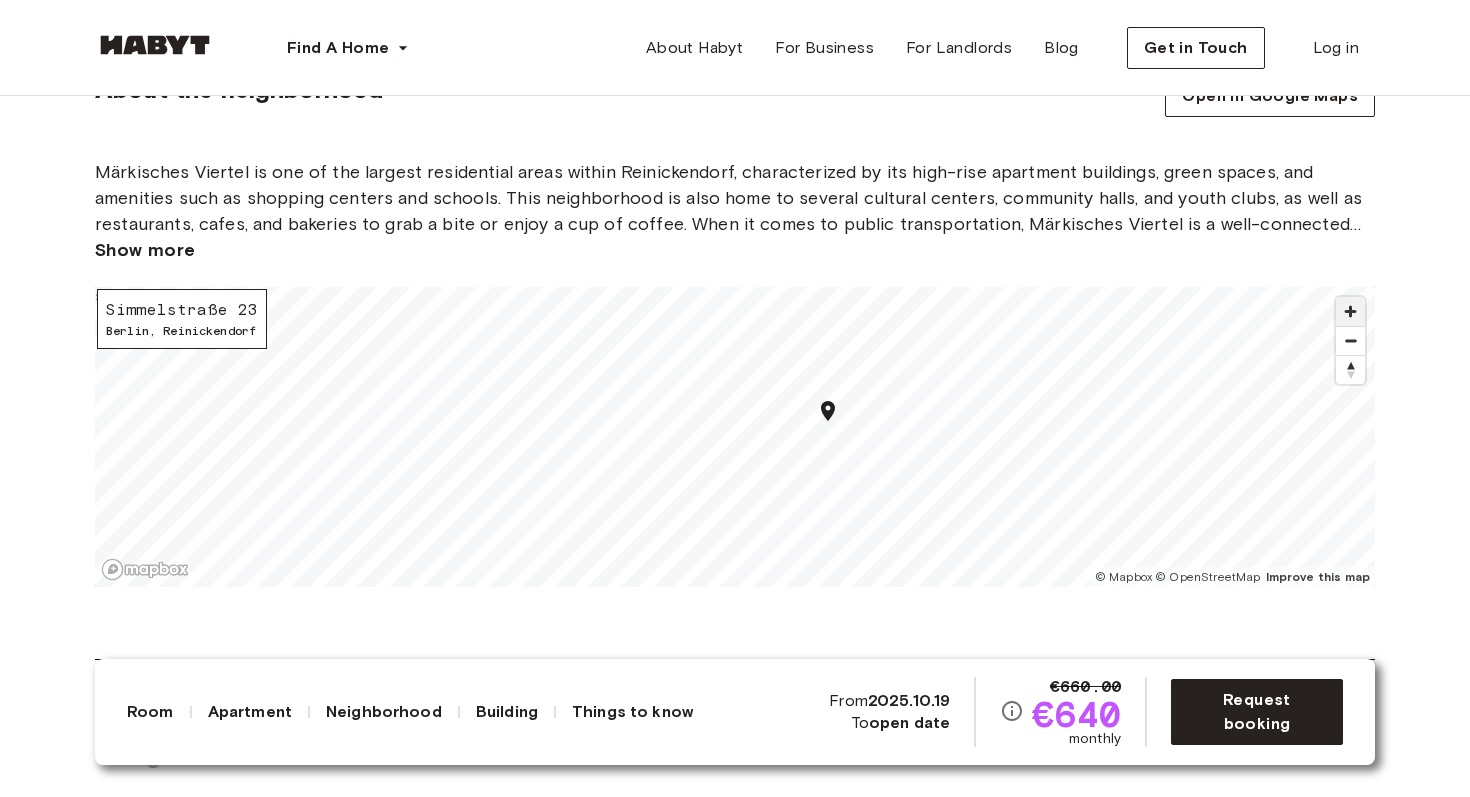 click at bounding box center [1350, 311] 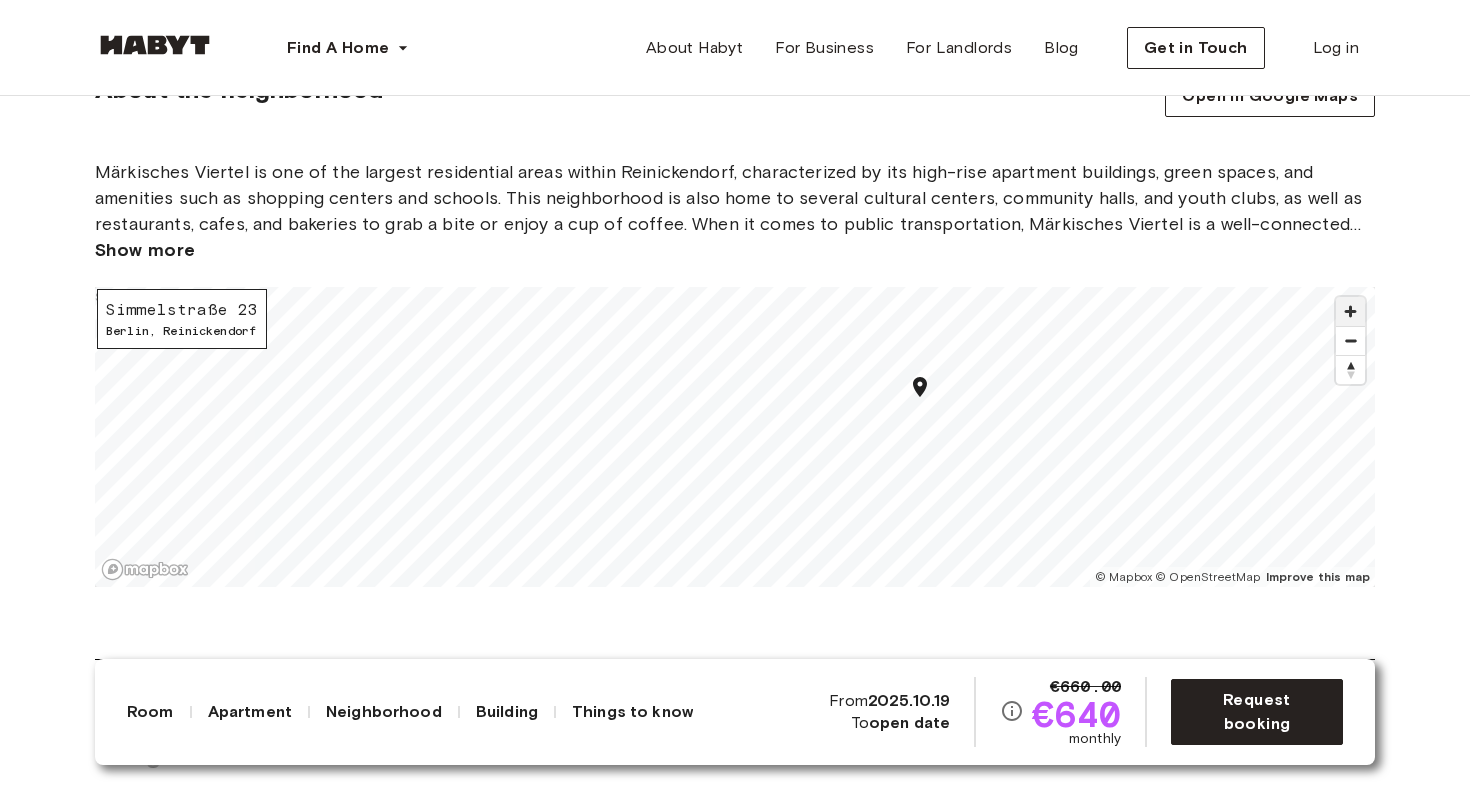 click at bounding box center (1350, 311) 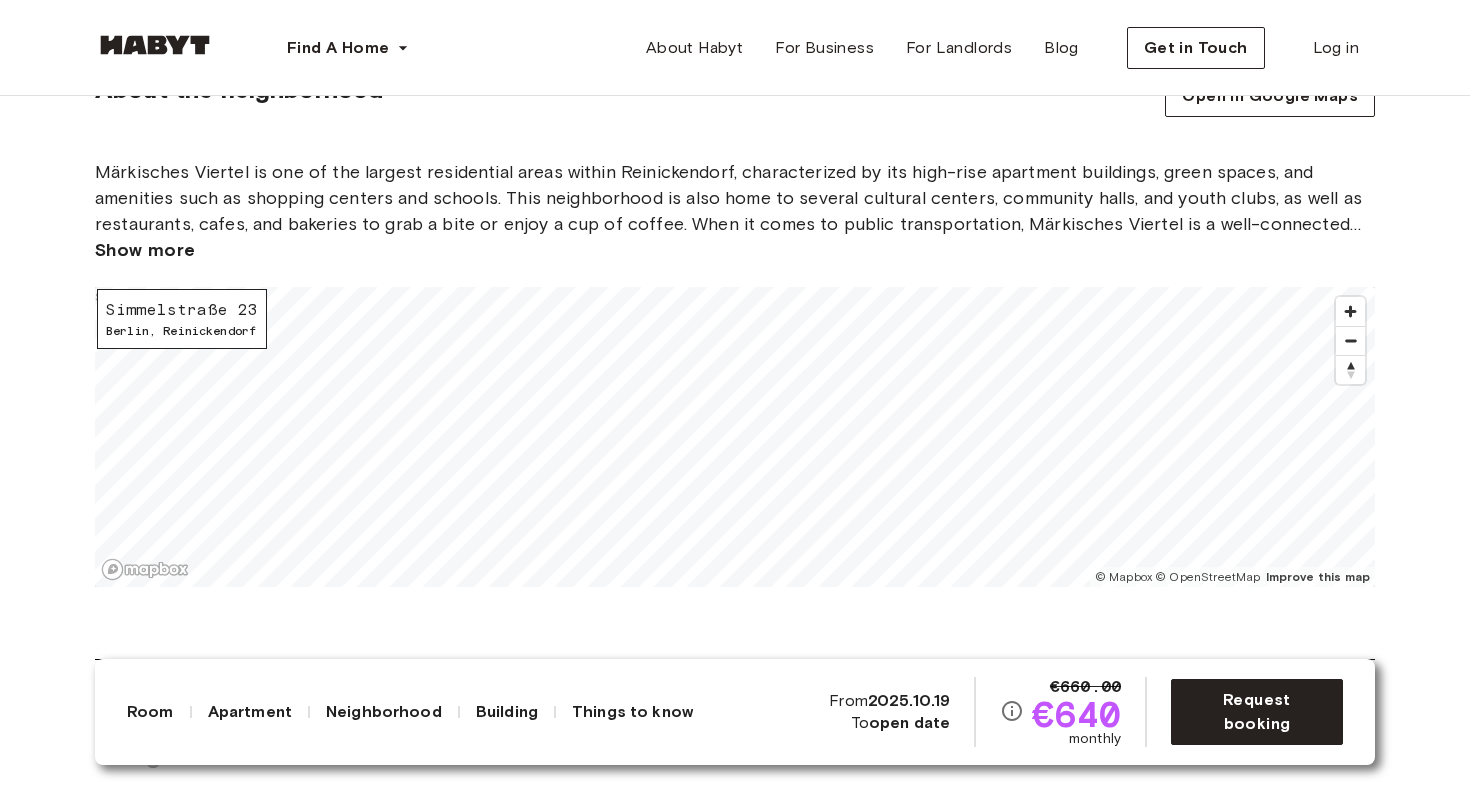 click on "About the neighborhood Open in Google Maps Märkisches Viertel is one of the largest residential areas within Reinickendorf, characterized by its high-rise apartment buildings, green spaces, and amenities such as shopping centers and schools. This neighborhood is also home to several cultural centers, community halls, and youth clubs, as well as restaurants, cafes, and bakeries to grab a bite or enjoy a cup of coffee. When it comes to public transportation, Märkisches Viertel is a well-connected area, with bus stops and U-Bahn (subway) stations providing convenient access to other parts of Berlin. Show more Simmelstraße 23 Berlin ,   Reinickendorf © Mapbox   © OpenStreetMap   Improve this map $" at bounding box center (735, 367) 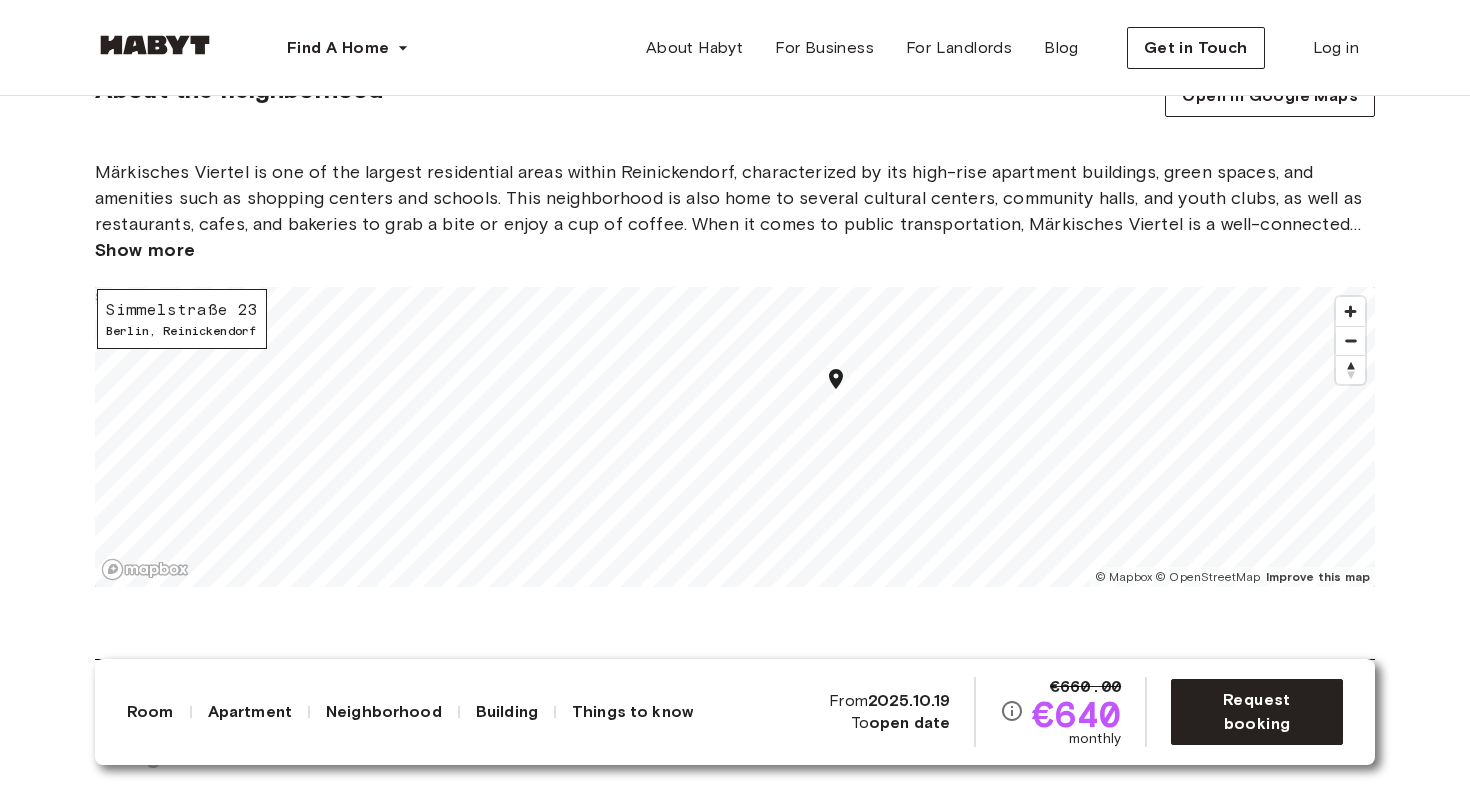 click on "About the neighborhood Open in Google Maps Märkisches Viertel is one of the largest residential areas within Reinickendorf, characterized by its high-rise apartment buildings, green spaces, and amenities such as shopping centers and schools. This neighborhood is also home to several cultural centers, community halls, and youth clubs, as well as restaurants, cafes, and bakeries to grab a bite or enjoy a cup of coffee. When it comes to public transportation, Märkisches Viertel is a well-connected area, with bus stops and U-Bahn (subway) stations providing convenient access to other parts of Berlin. Show more Simmelstraße 23 Berlin ,   Reinickendorf © Mapbox   © OpenStreetMap   Improve this map $" at bounding box center (735, 367) 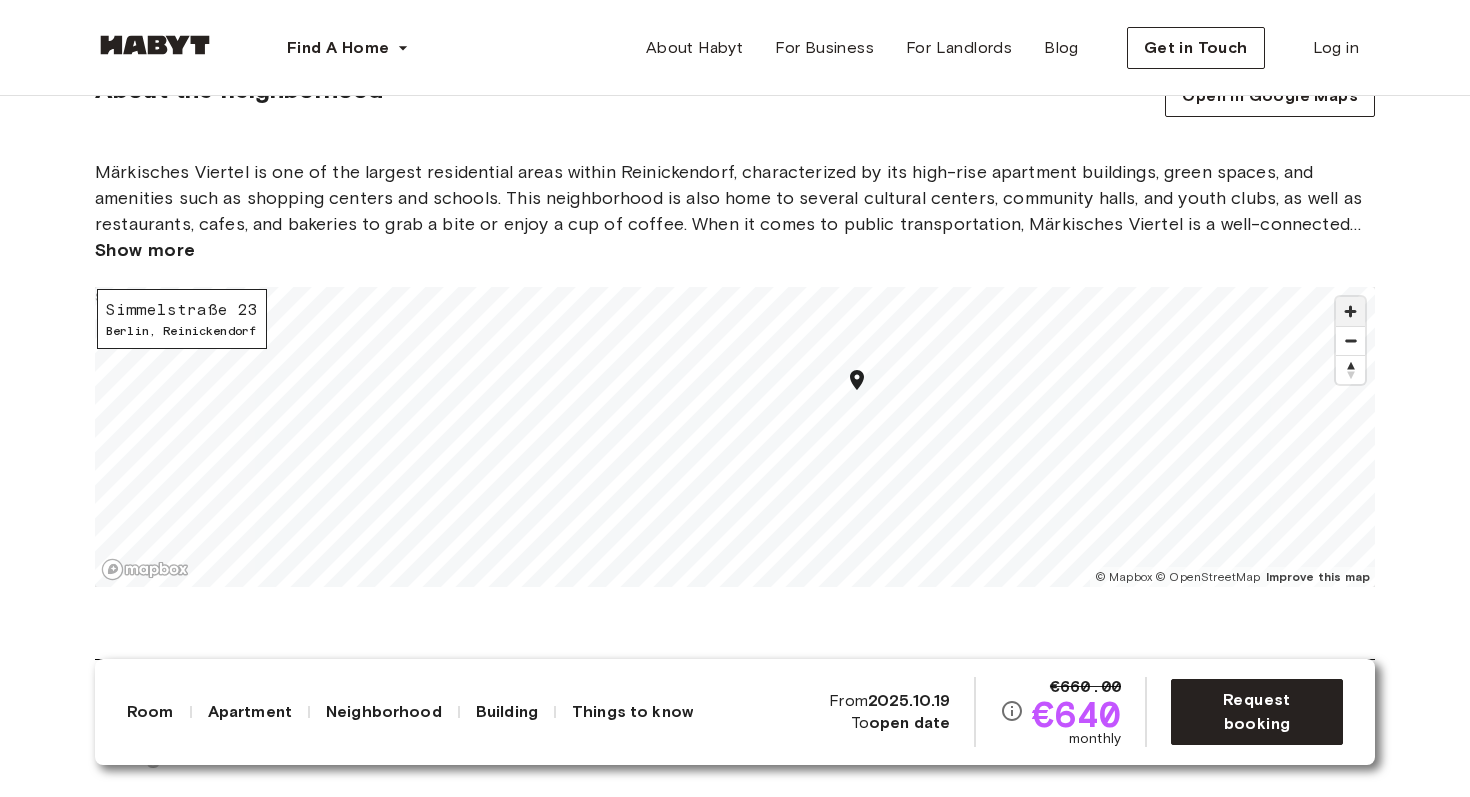 click at bounding box center (1350, 311) 